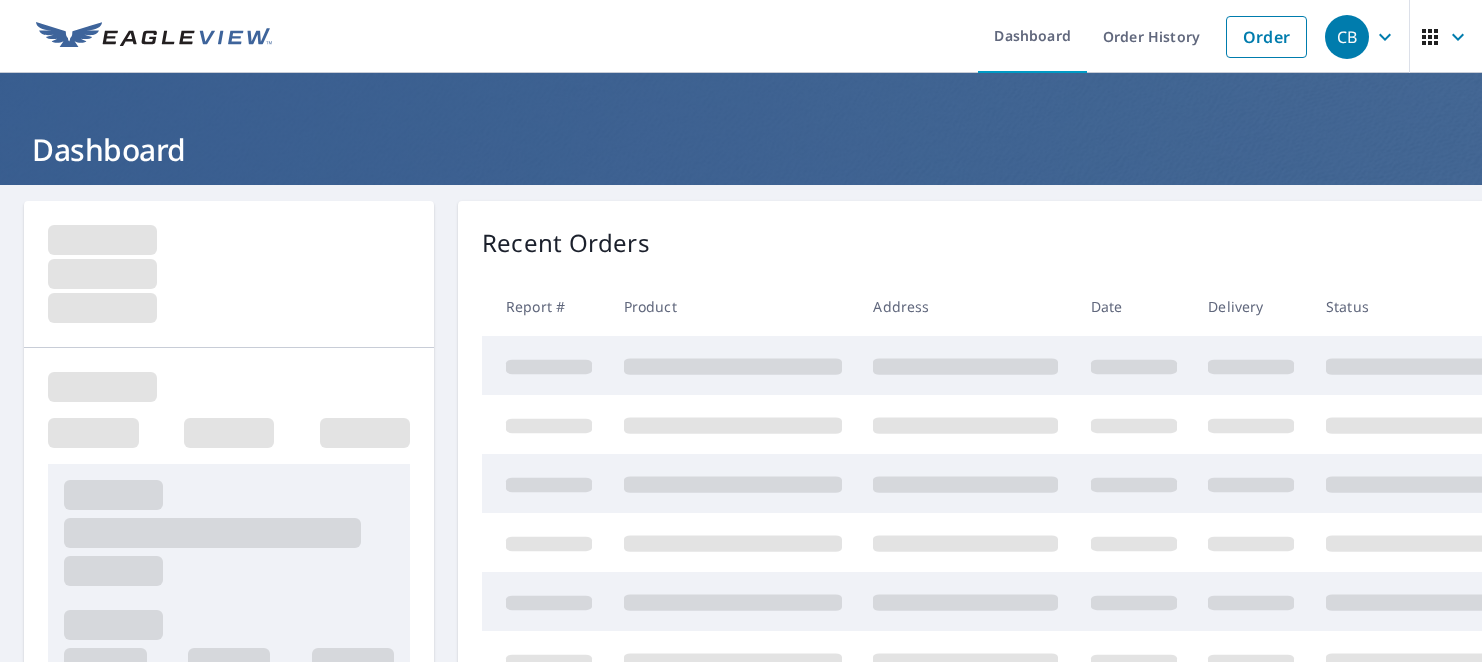 scroll, scrollTop: 0, scrollLeft: 0, axis: both 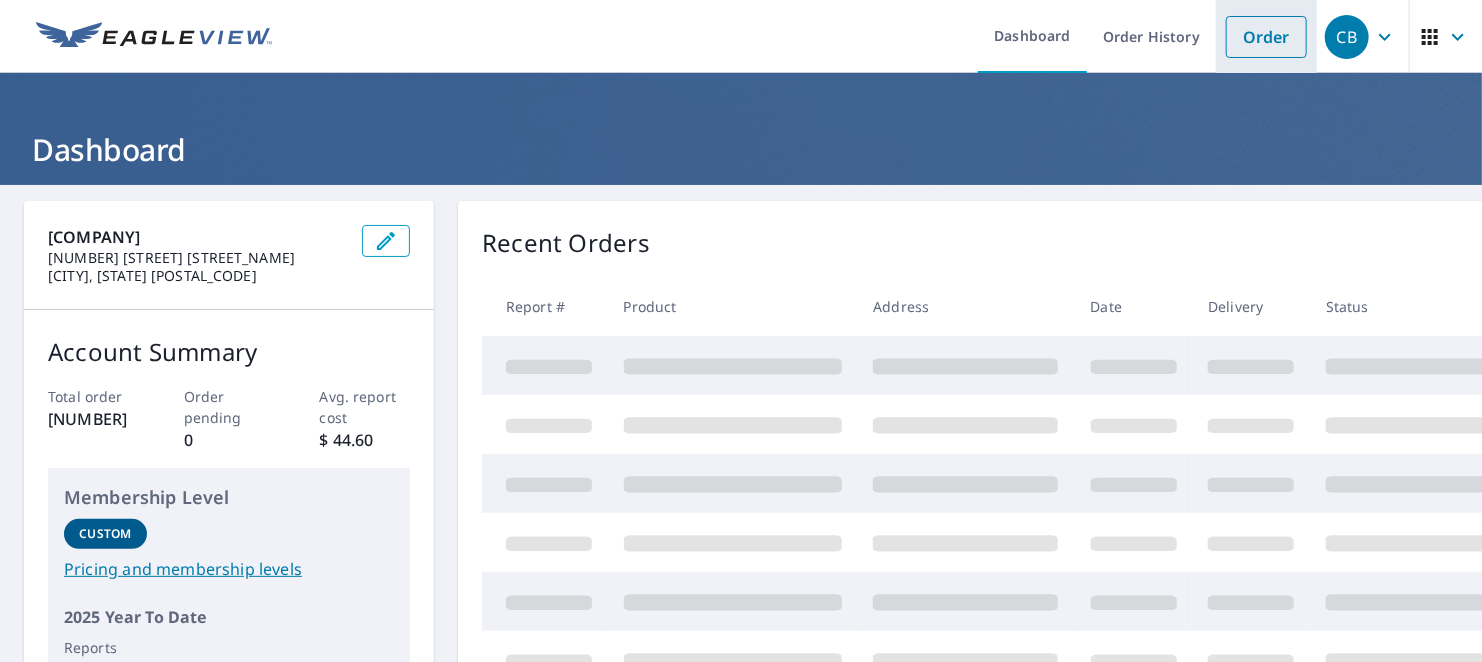 click on "Order" at bounding box center [1266, 37] 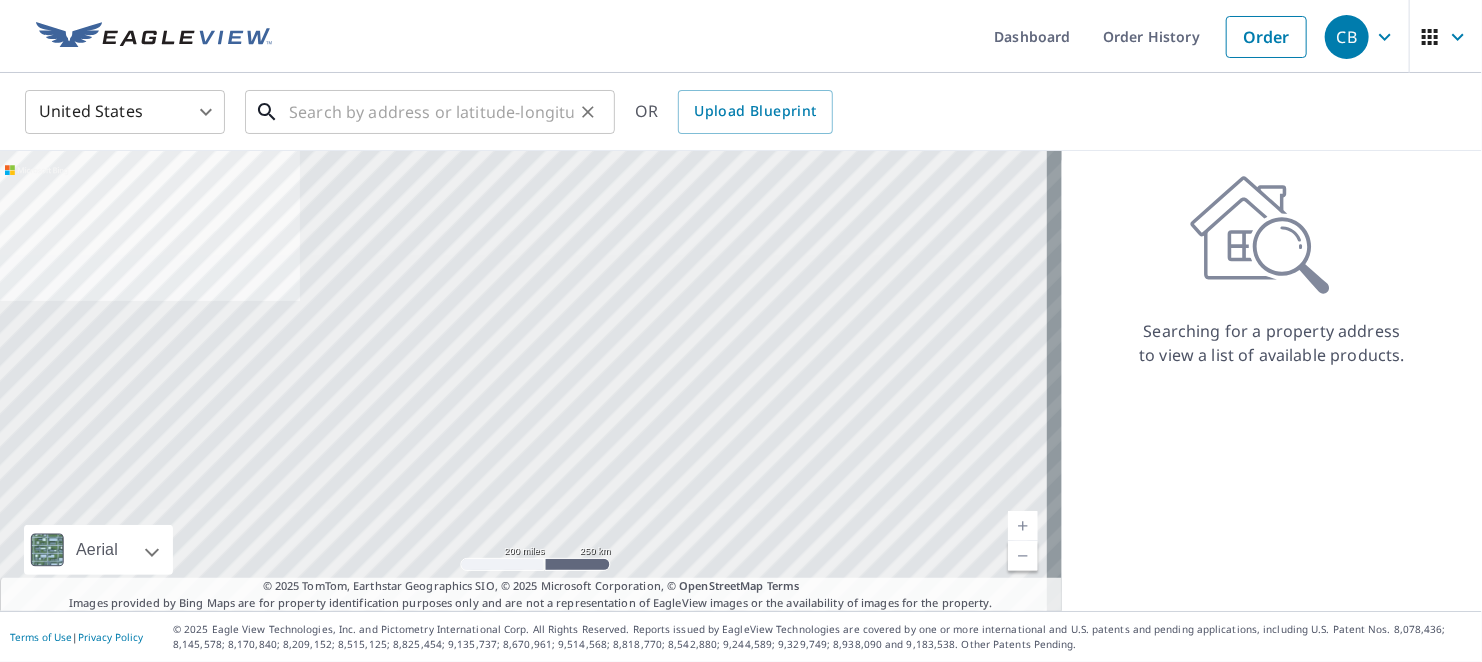 click at bounding box center [431, 112] 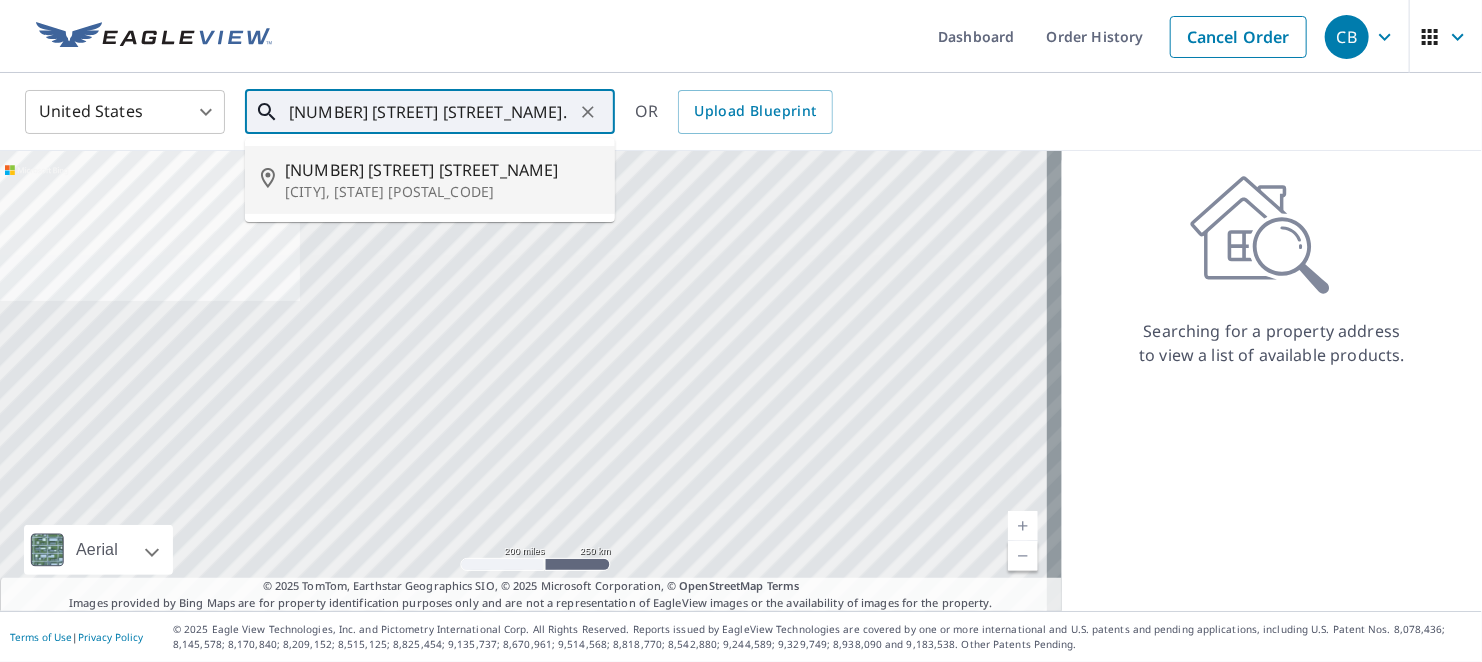 click on "[CITY], [STATE] [POSTAL_CODE]" at bounding box center [442, 192] 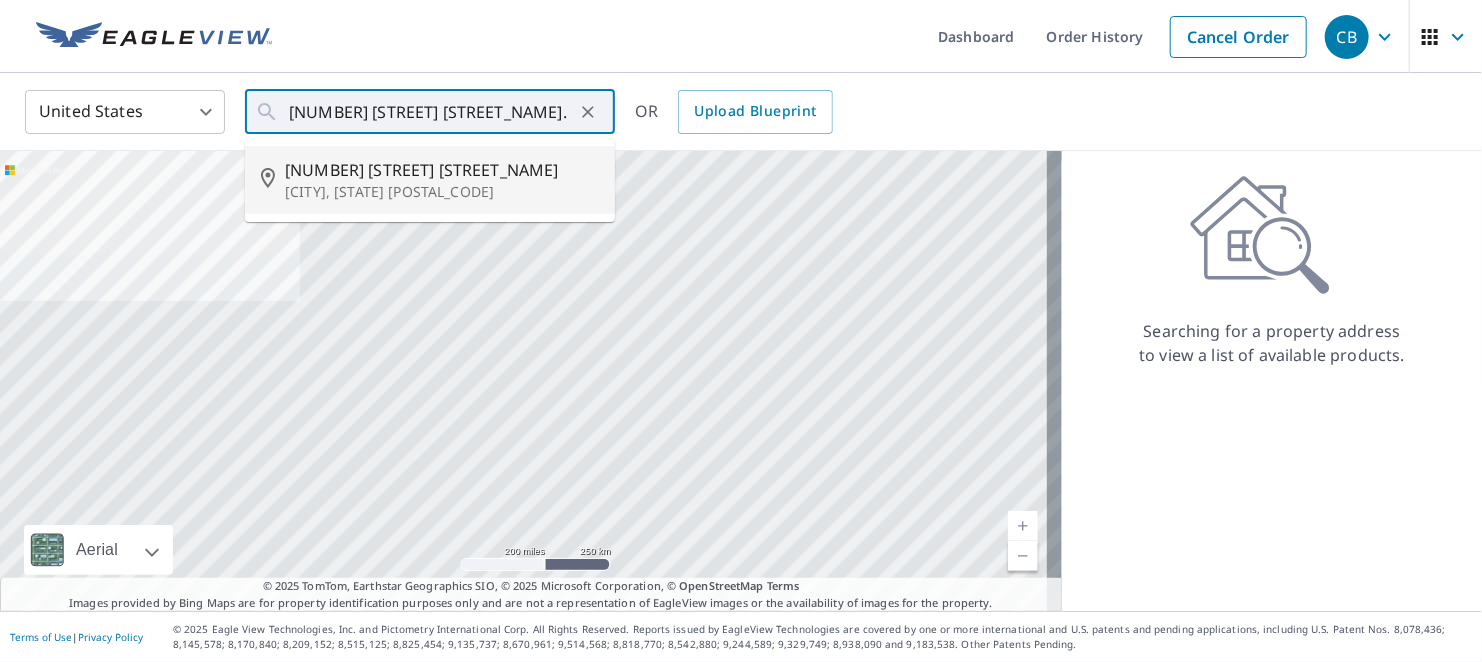 type on "[NUMBER] [STREET] [STREET_NAME] [CITY], [STATE] [POSTAL_CODE]" 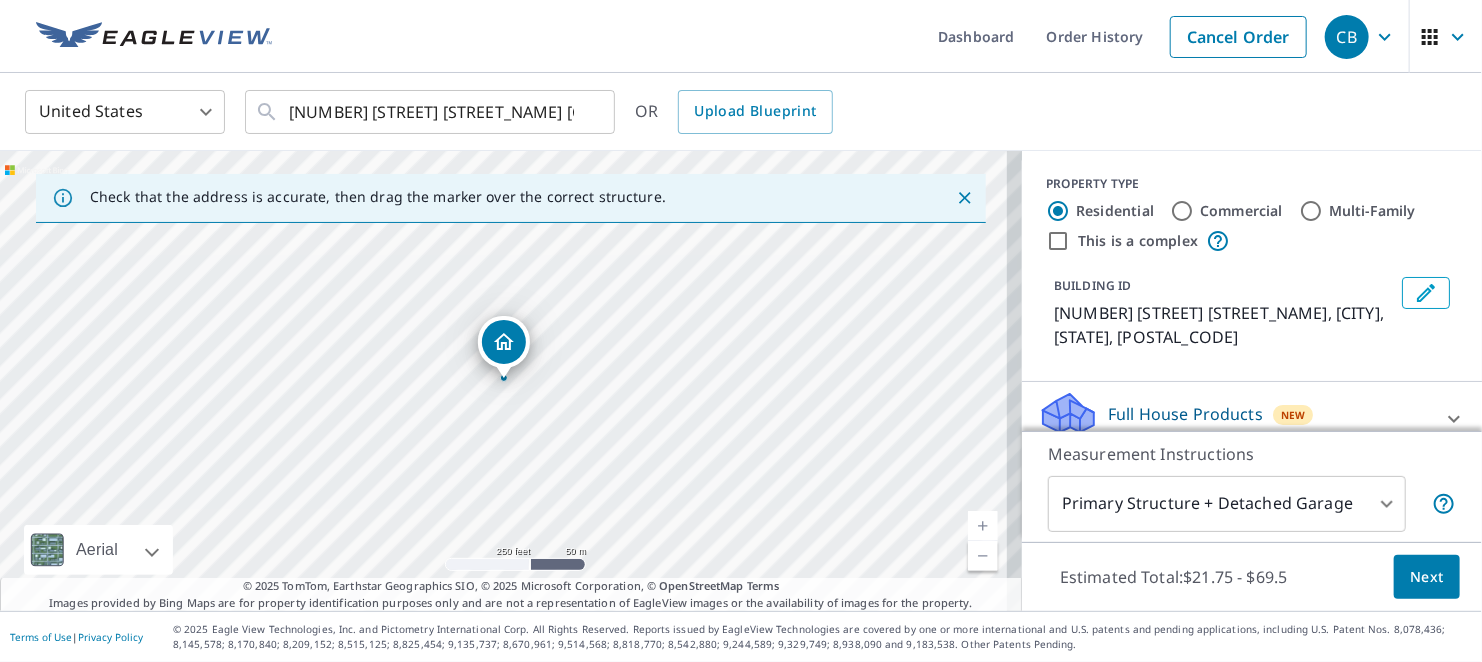 click on "Next" at bounding box center (1427, 577) 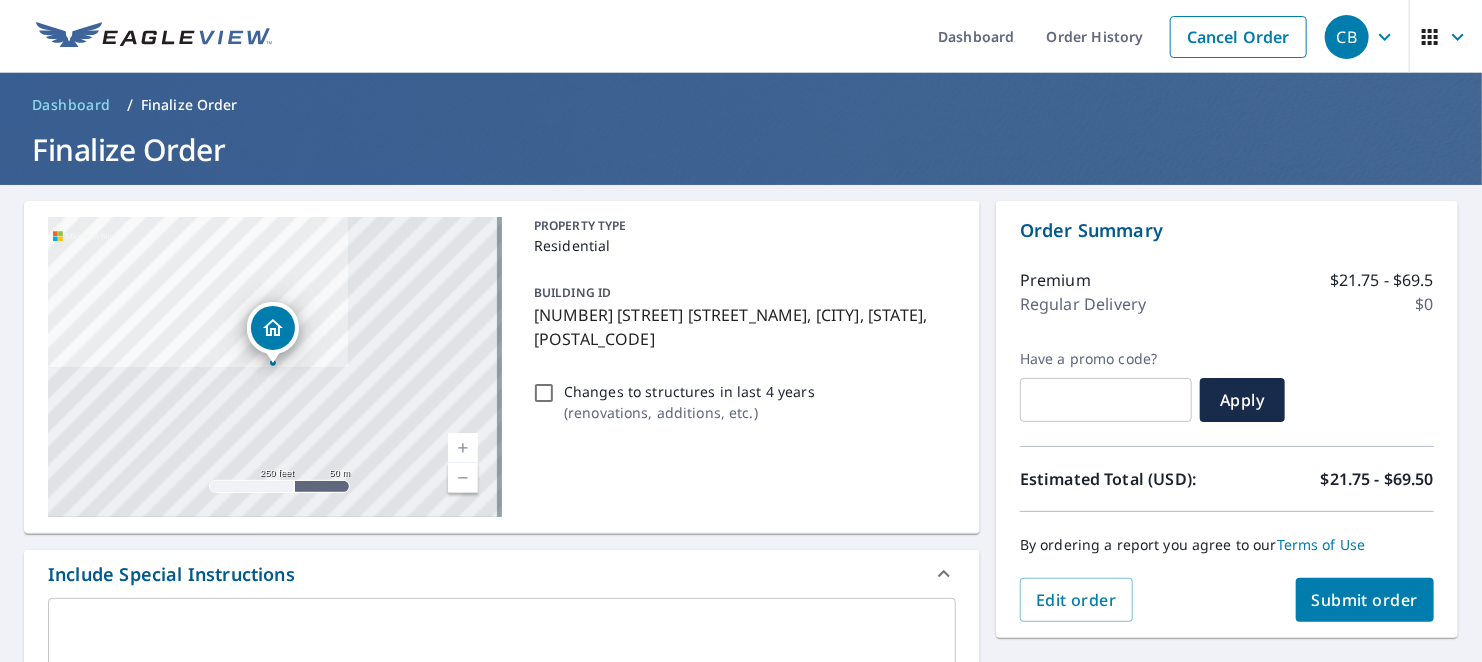 click on "x ​" at bounding box center (502, 645) 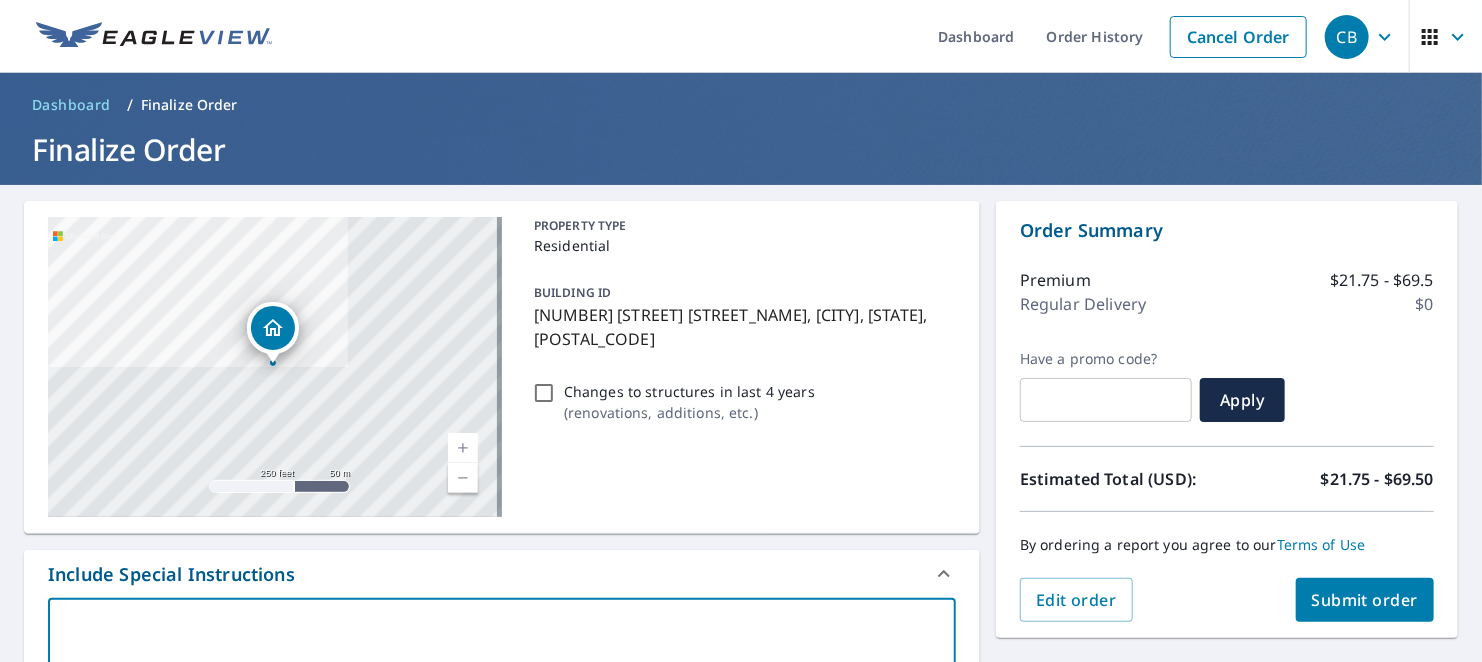 type on "2" 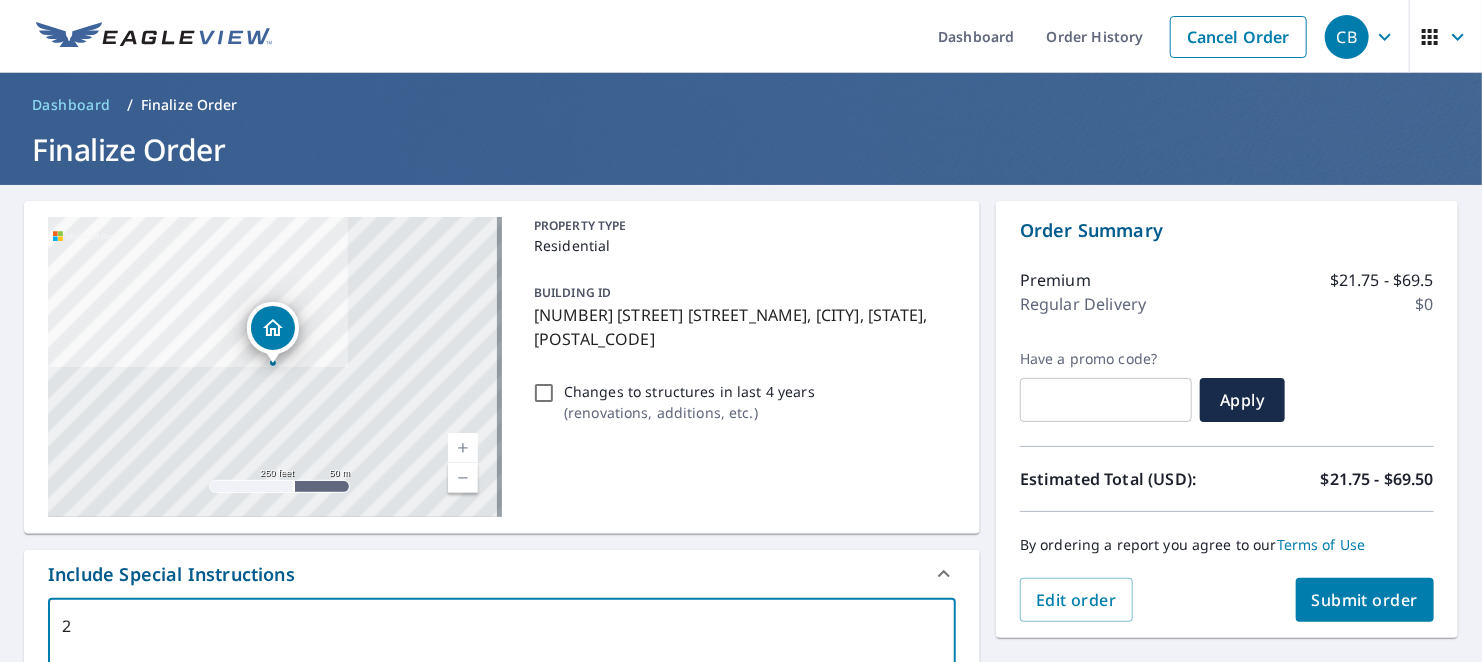 type on "[POSTAL_CODE]" 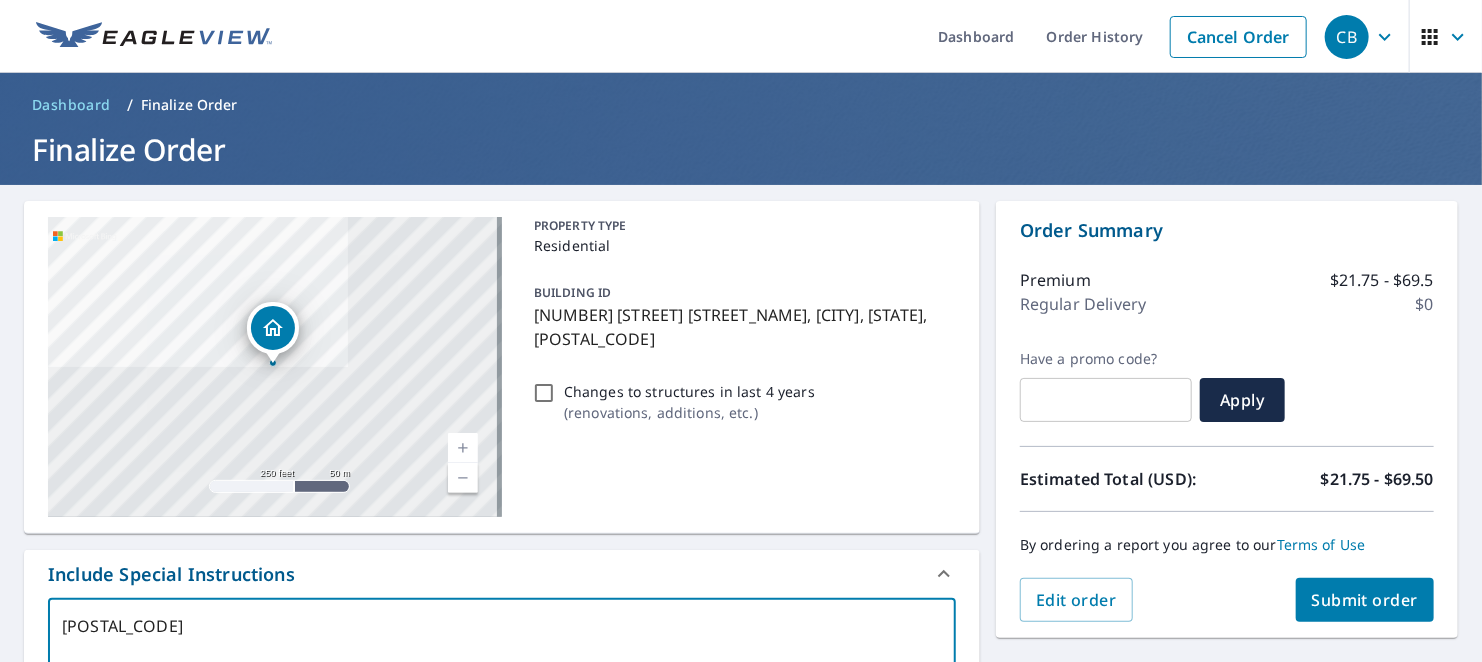 type on "[COMPANY]" 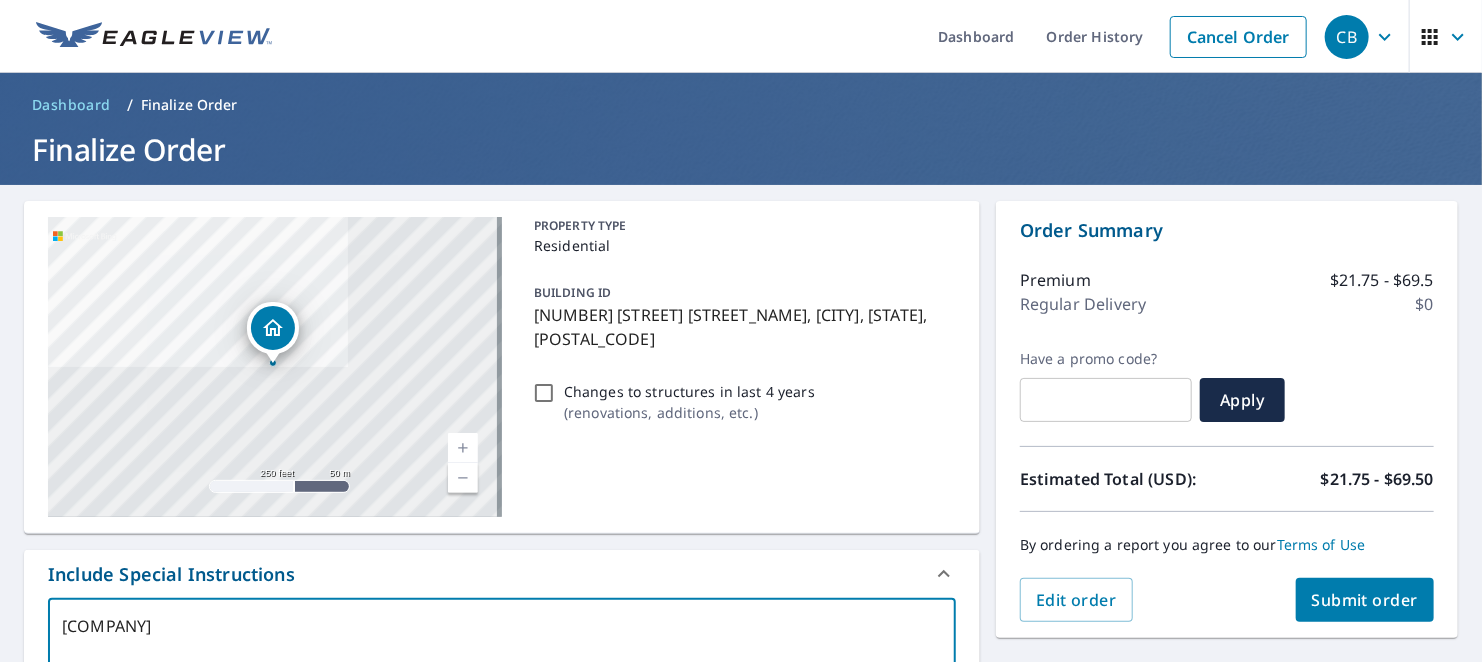 type on "[COMPANY]" 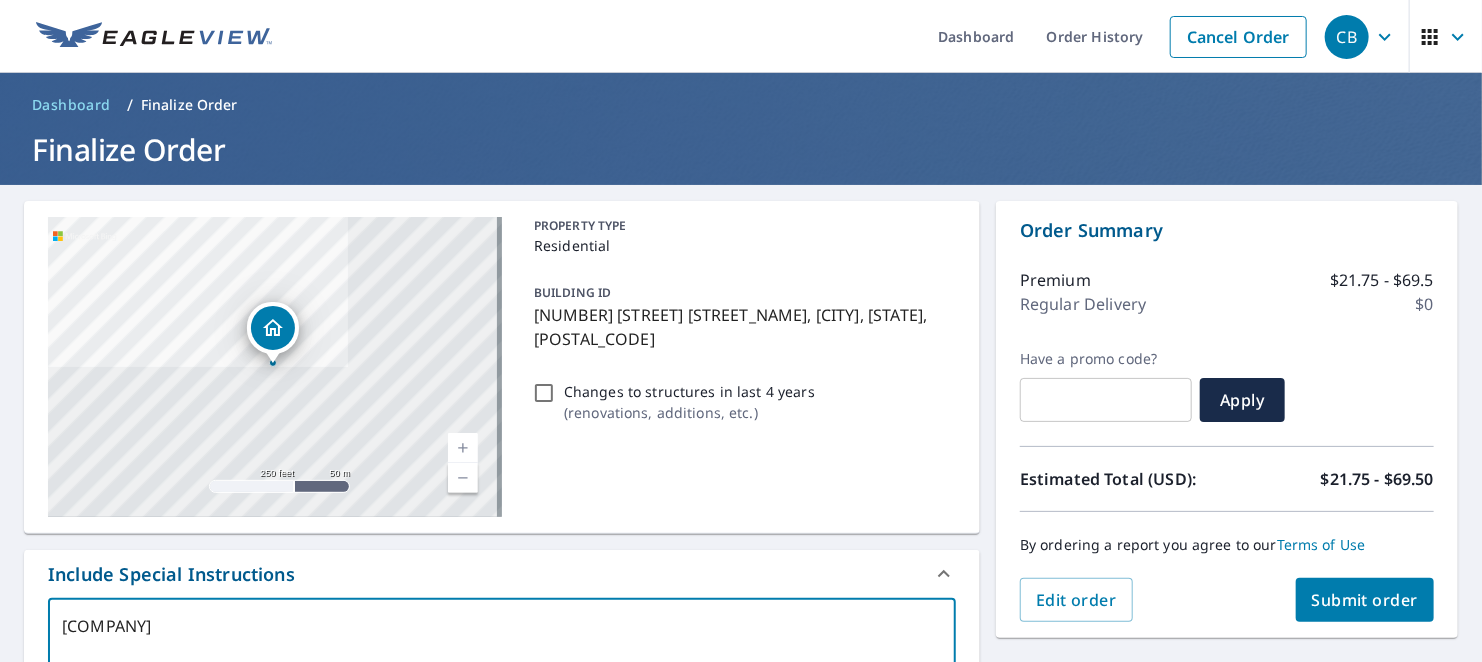 type on "[COMPANY]" 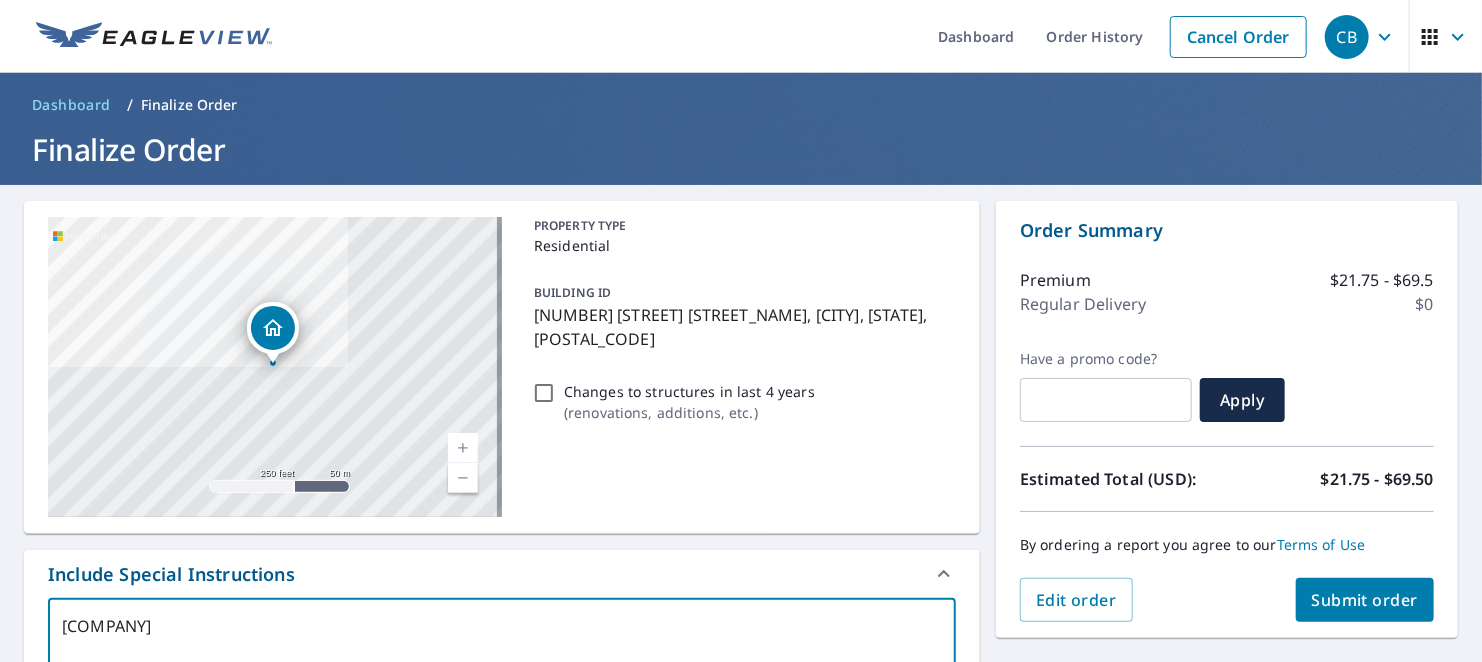 type on "[COMPANY]" 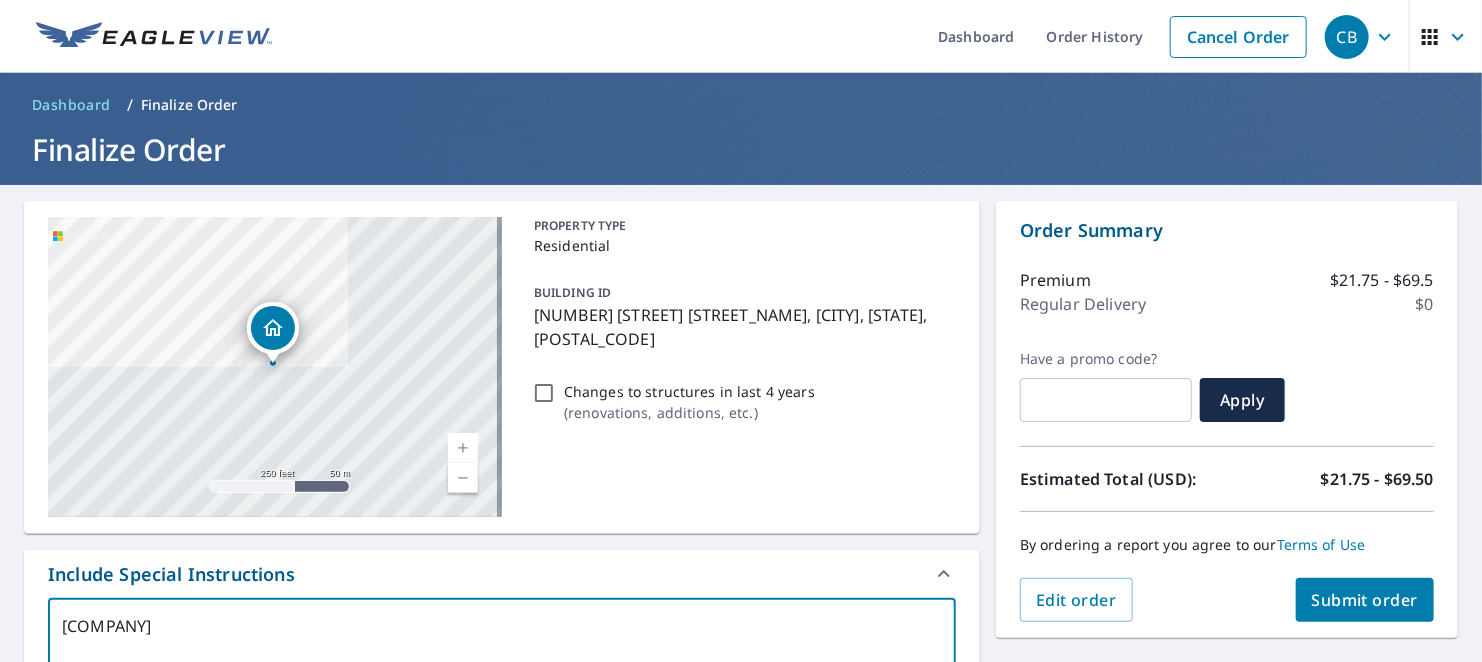 type on "[COMPANY] -" 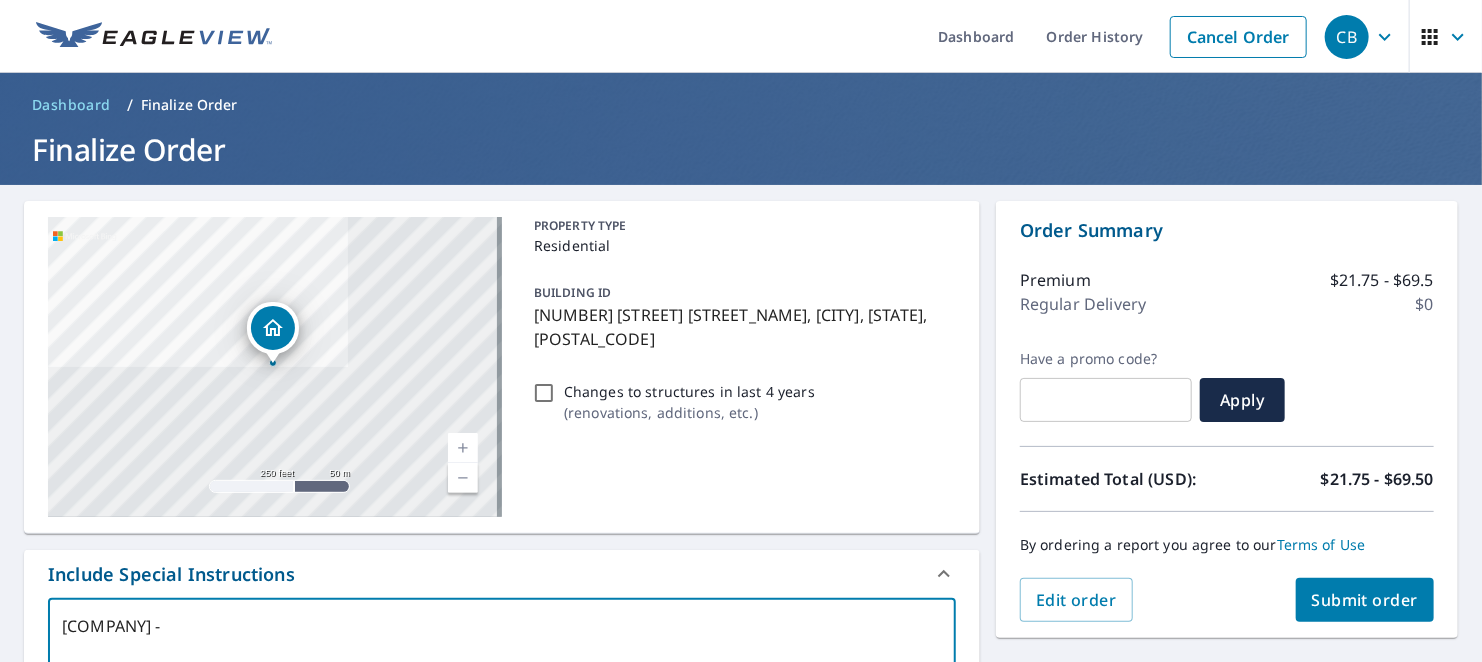 type on "[COMPANY] -" 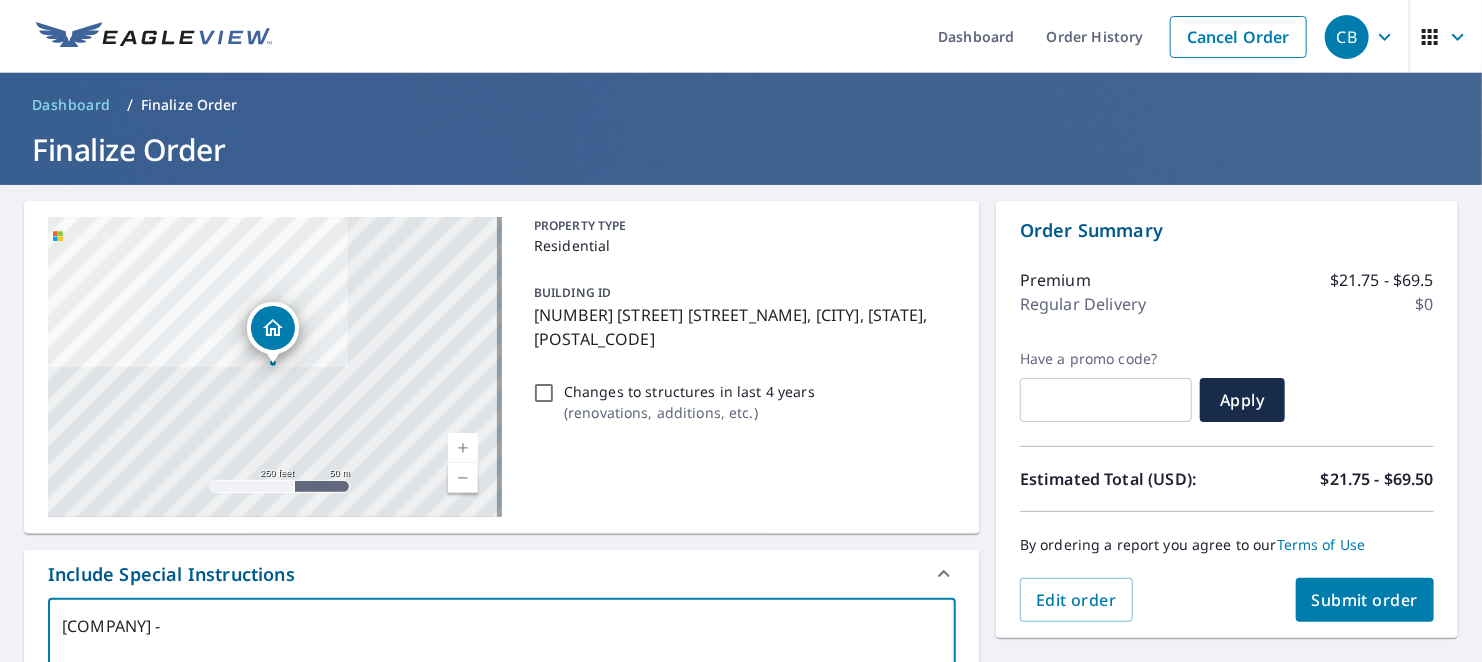 type on "[COMPANY] - P" 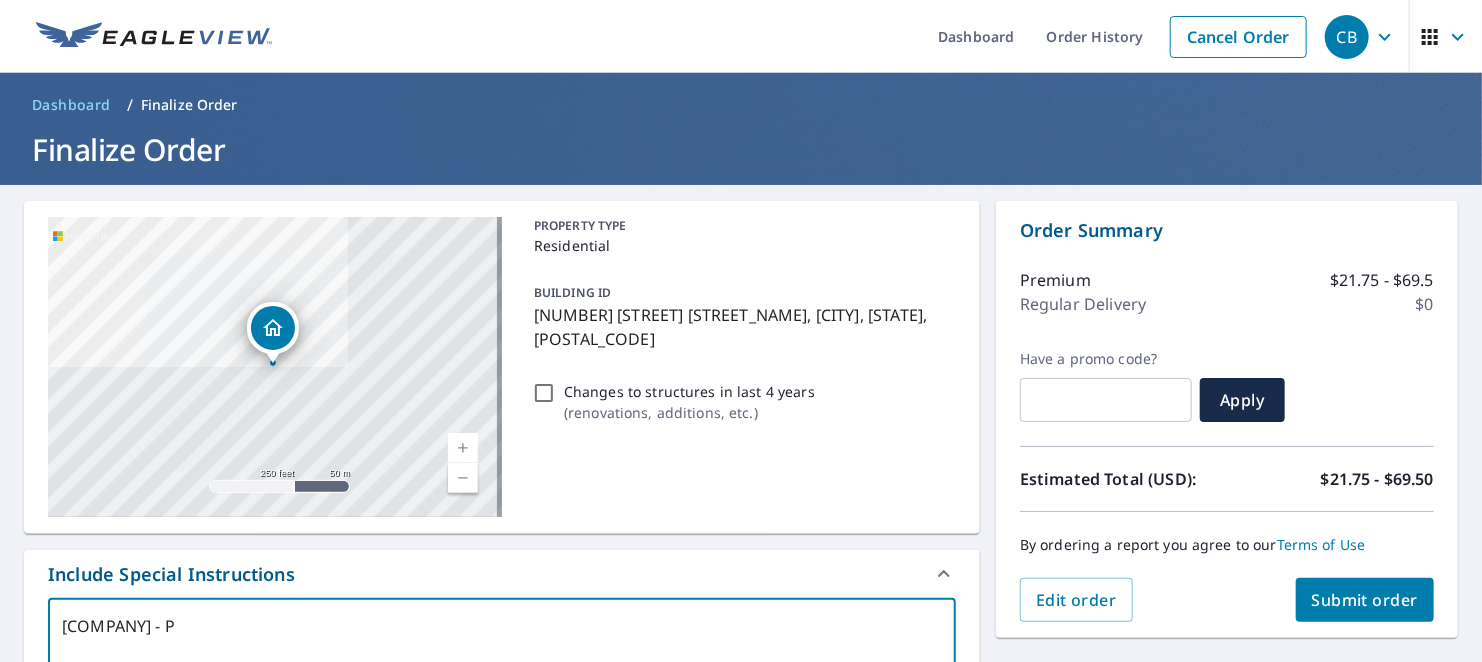 type on "[COMPANY] - Pw" 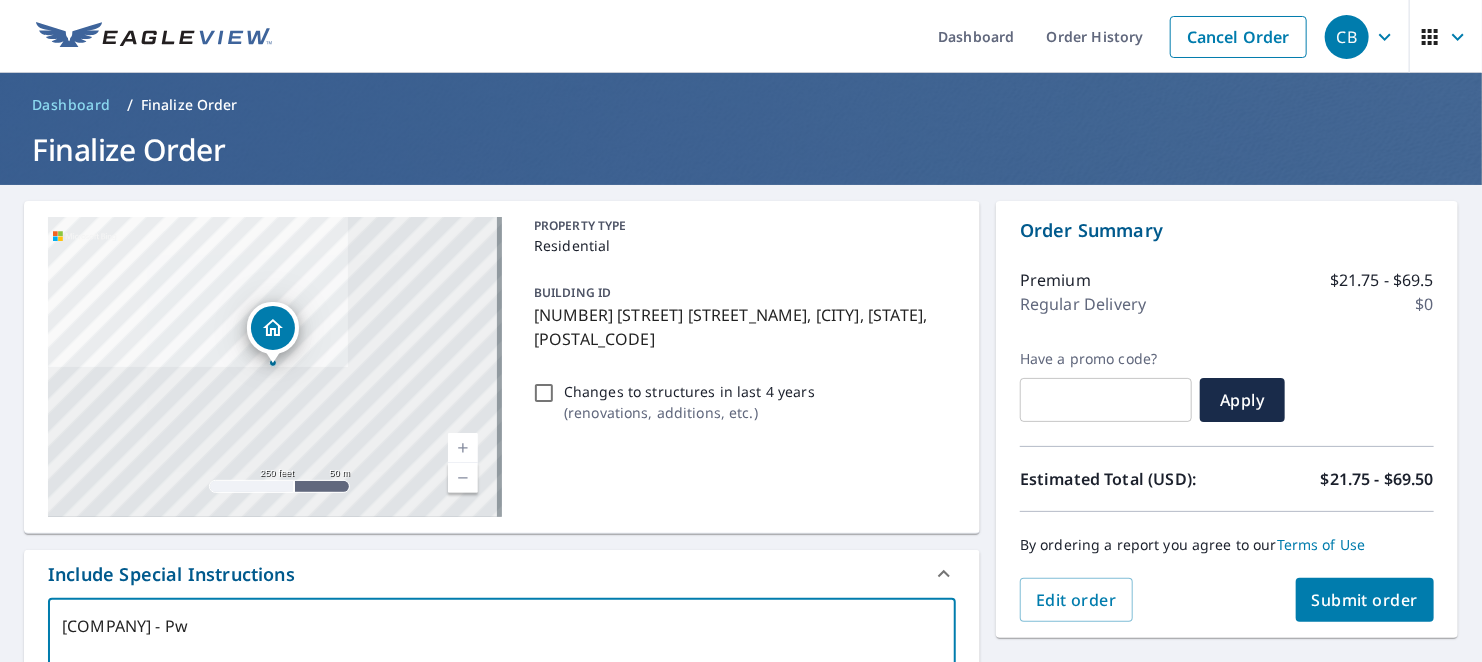 type on "x" 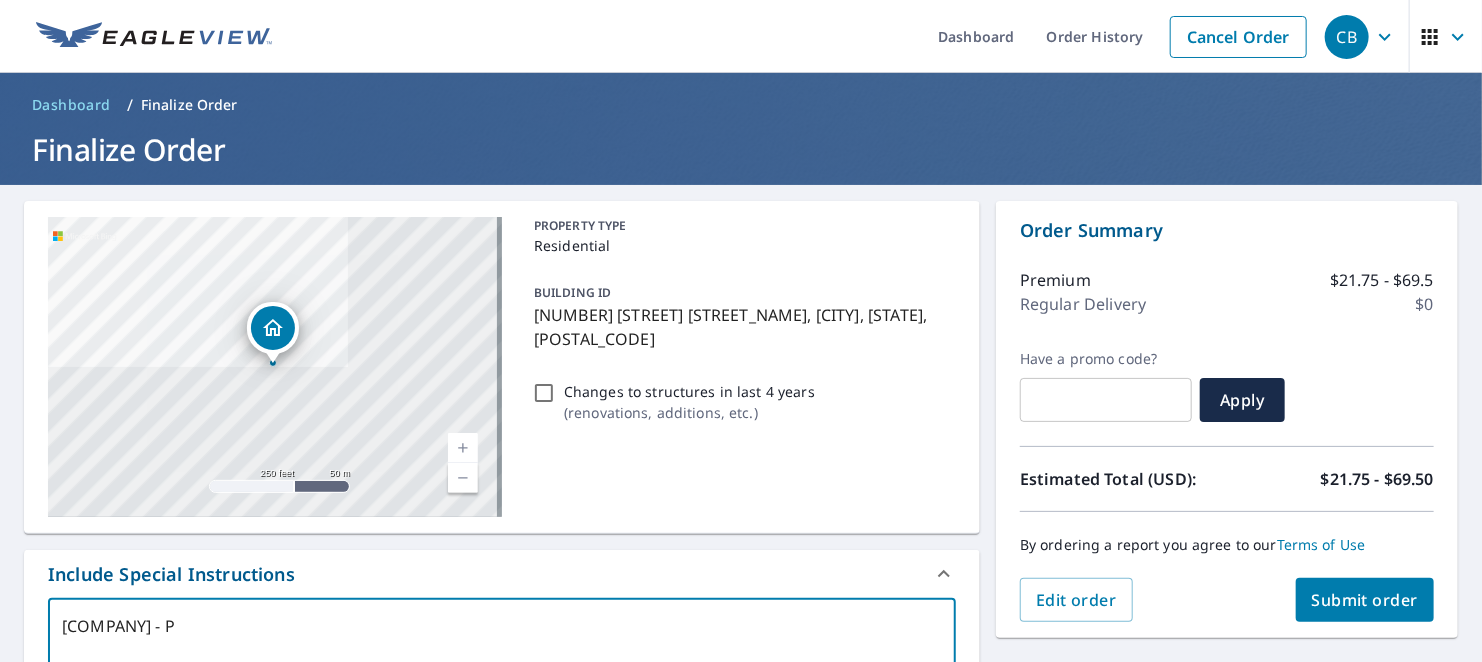 type on "[COMPANY] - Pe" 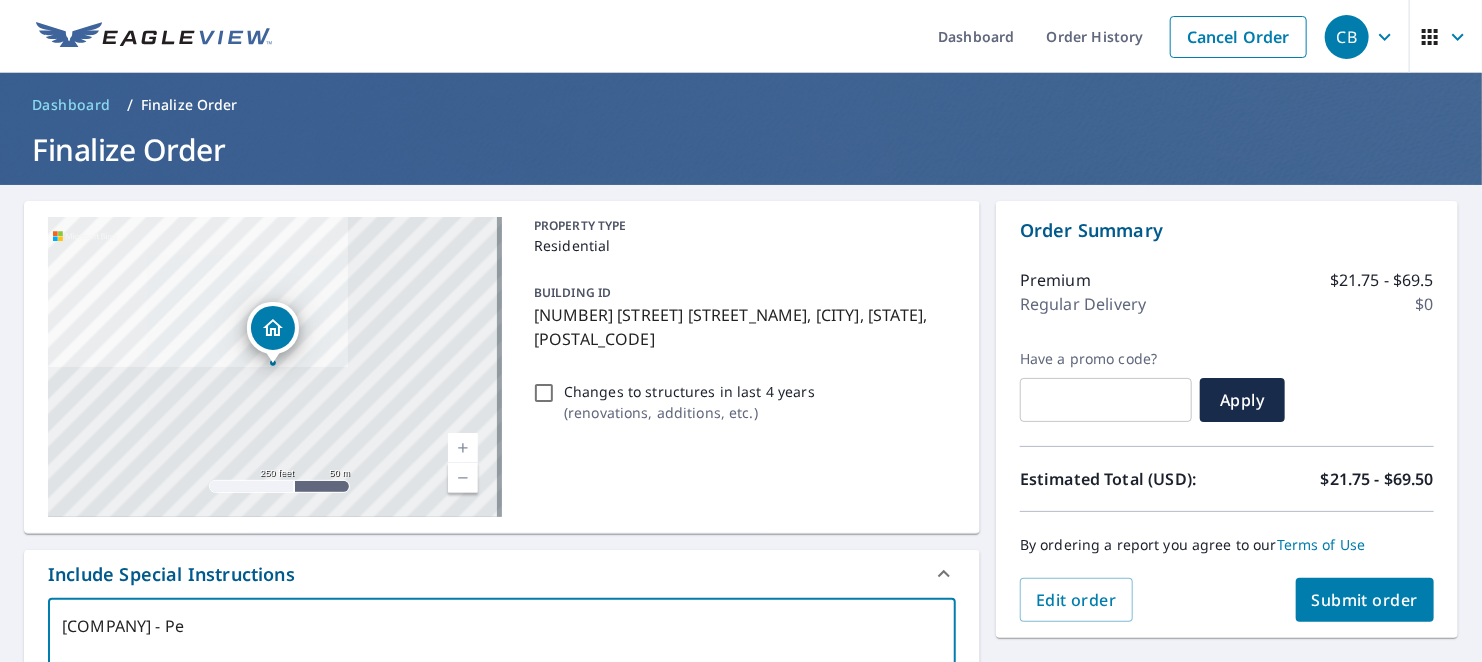 type on "[COMPANY] - Per" 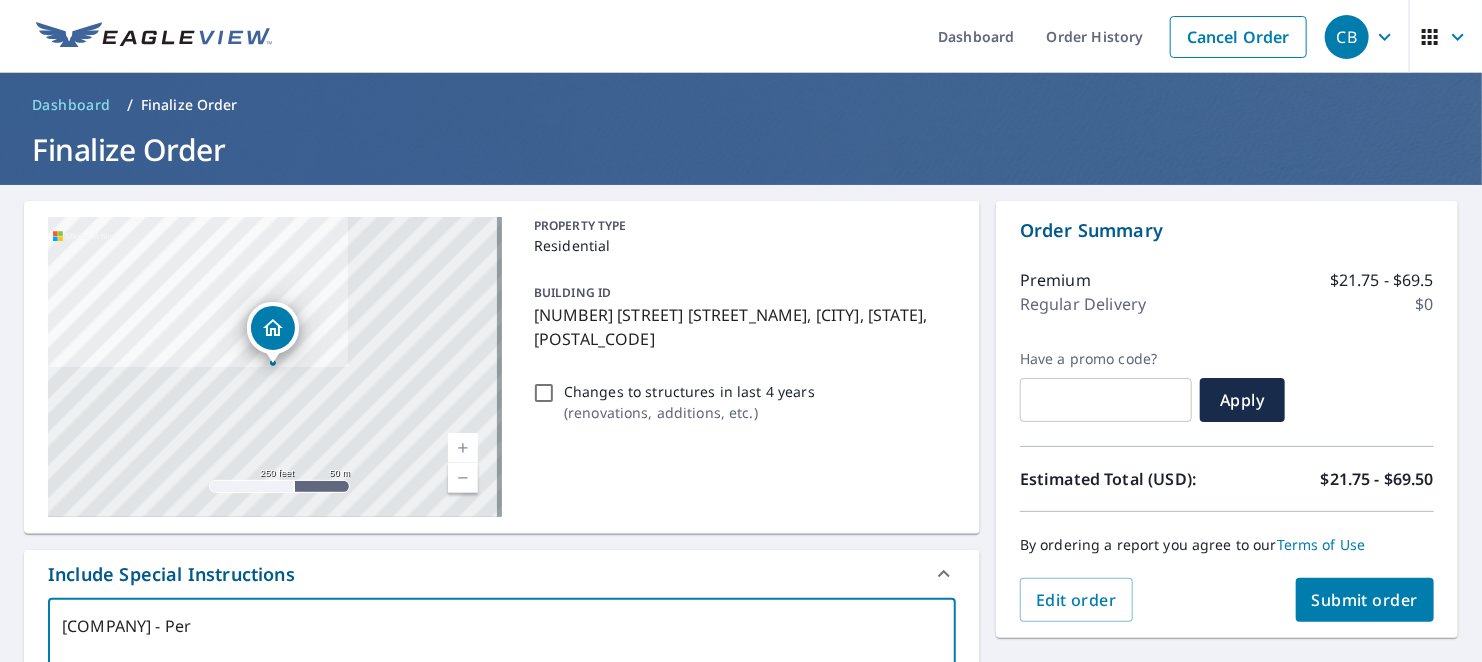 type on "[COMPANY] - Per" 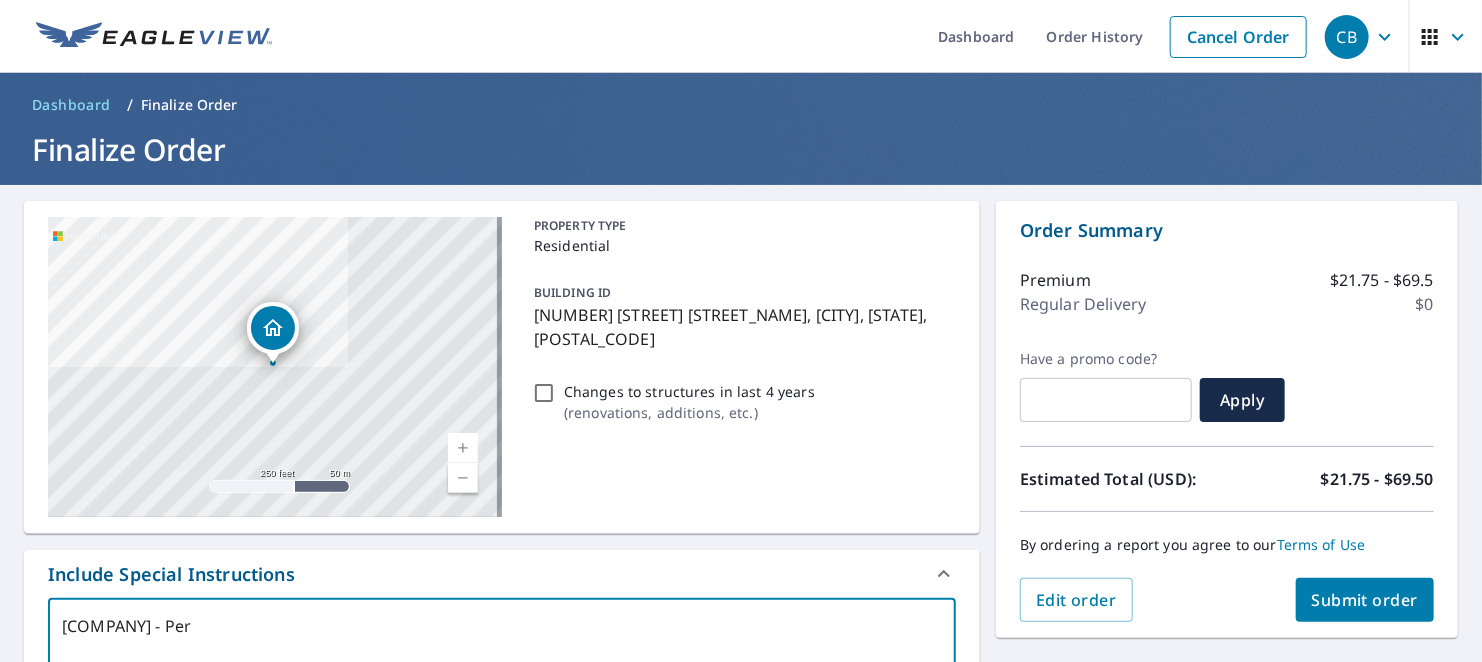 type on "[COMPANY] - Per [NAME]" 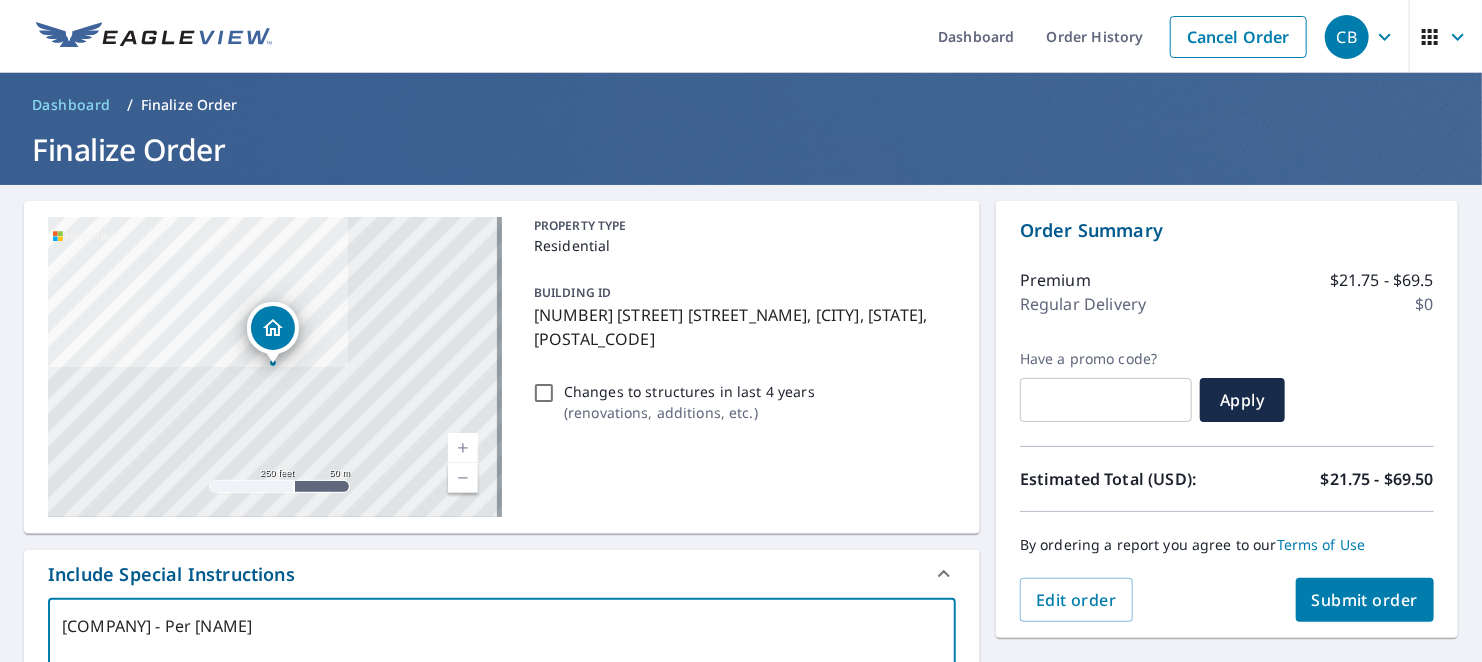 type on "[COMPANY] - Per [NAME]" 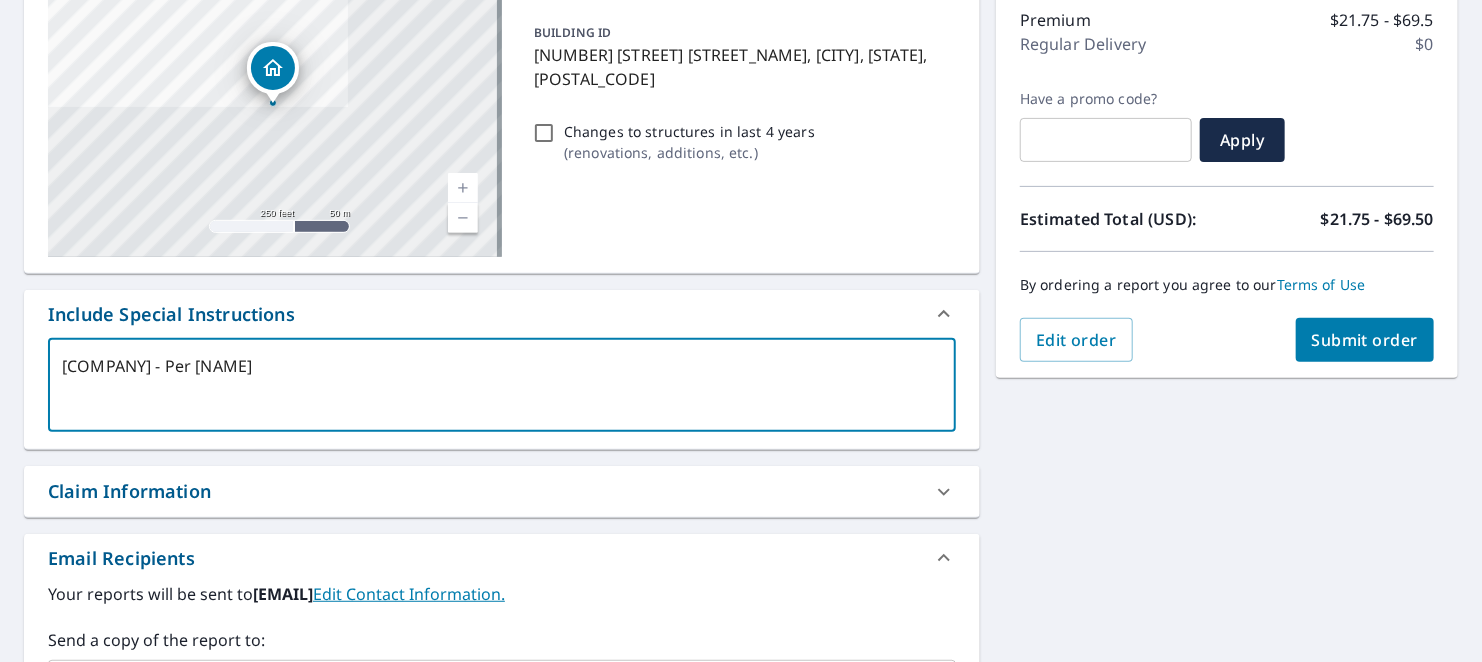 scroll, scrollTop: 300, scrollLeft: 0, axis: vertical 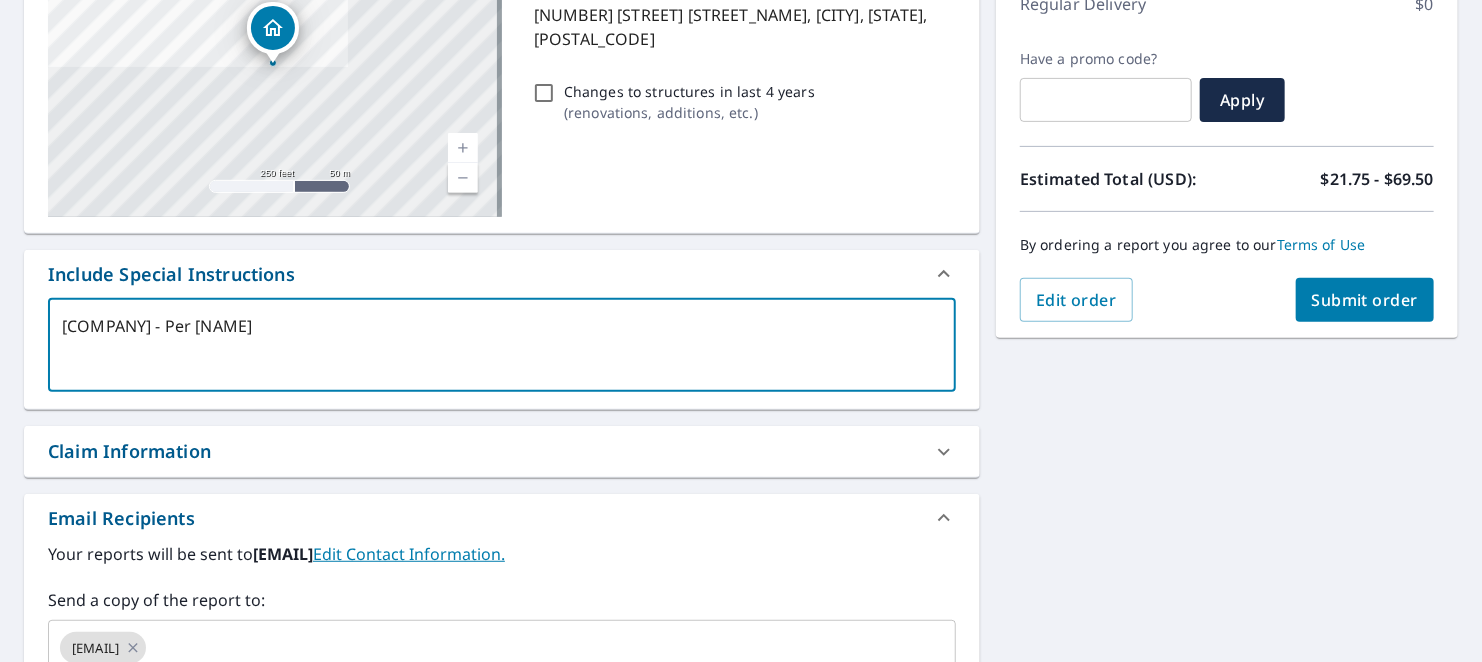type on "[COMPANY] - Per [NAME]" 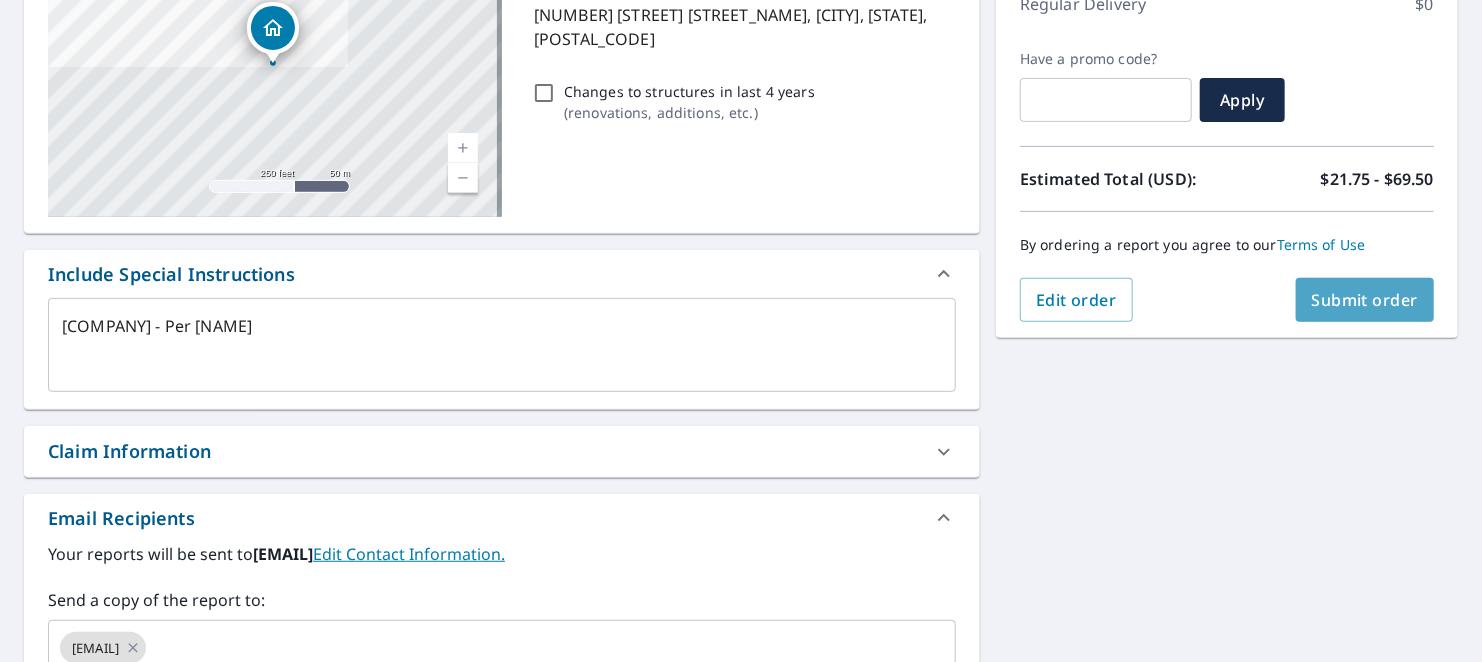 click on "Submit order" at bounding box center [1365, 300] 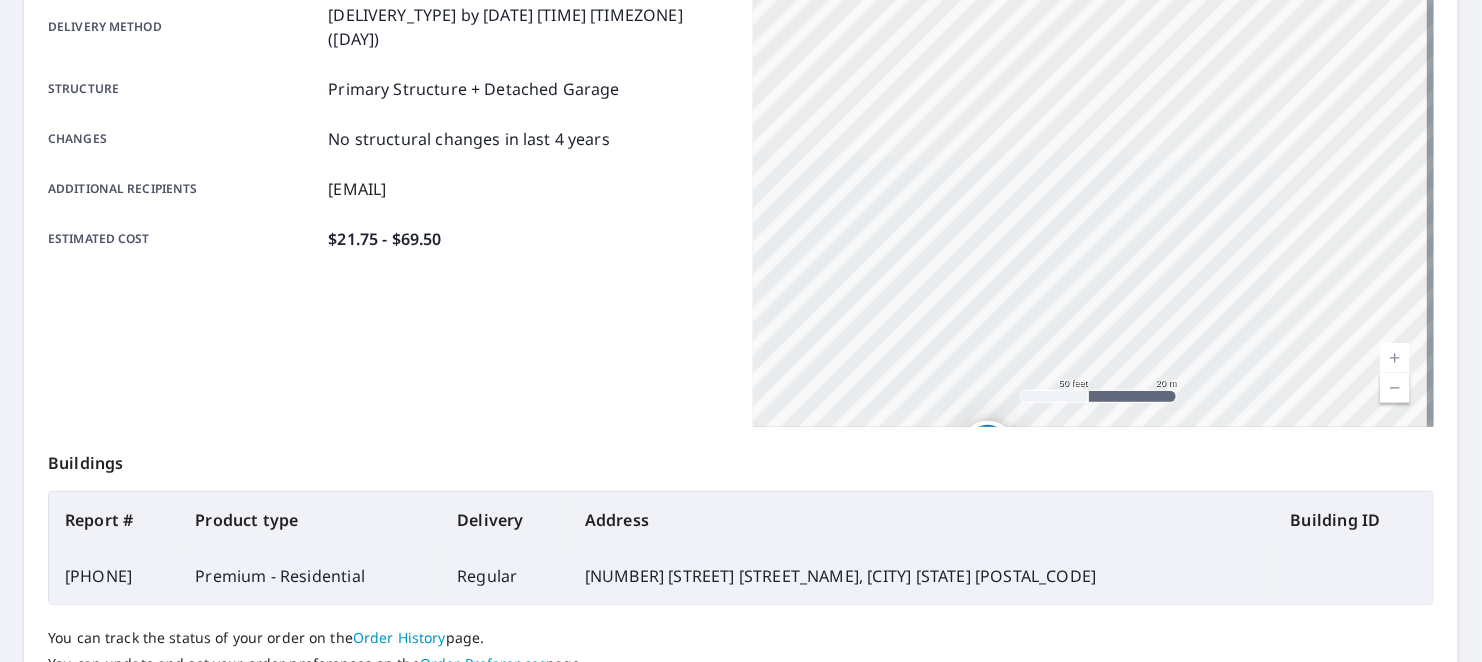scroll, scrollTop: 367, scrollLeft: 0, axis: vertical 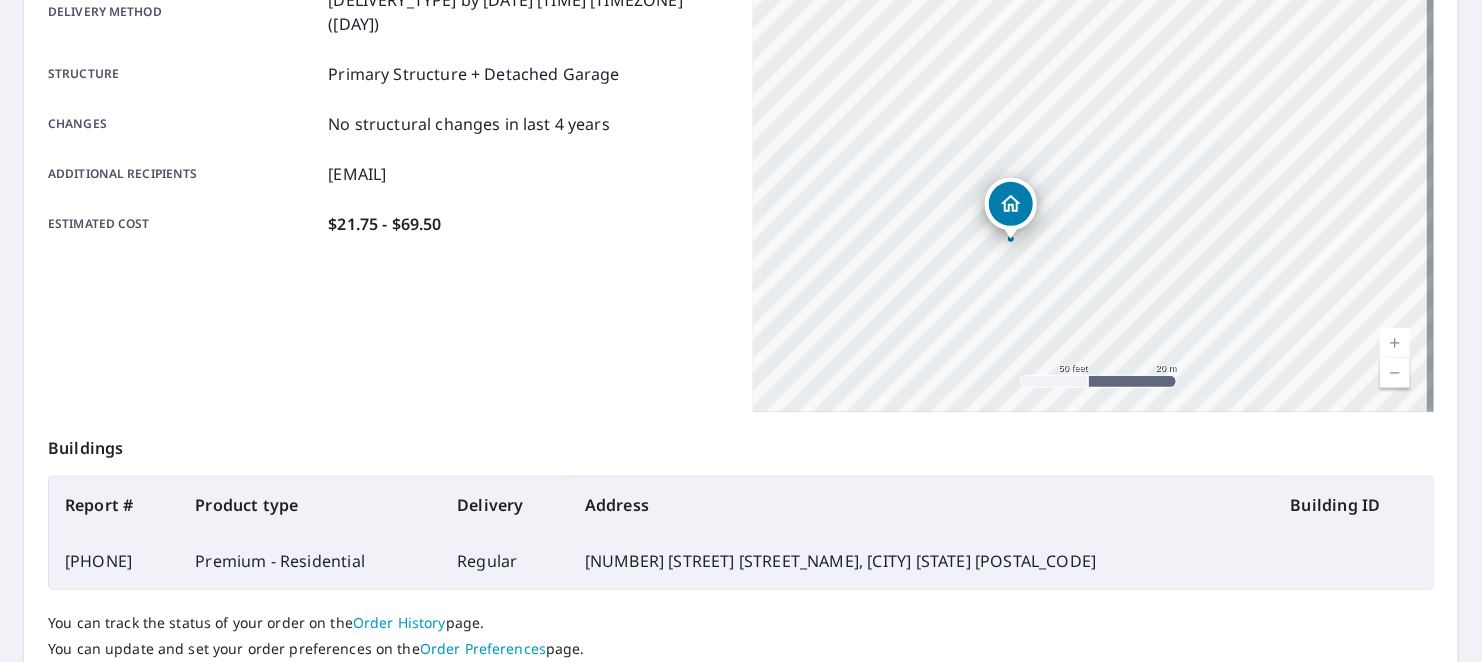 drag, startPoint x: 1140, startPoint y: 345, endPoint x: 1163, endPoint y: 117, distance: 229.15715 